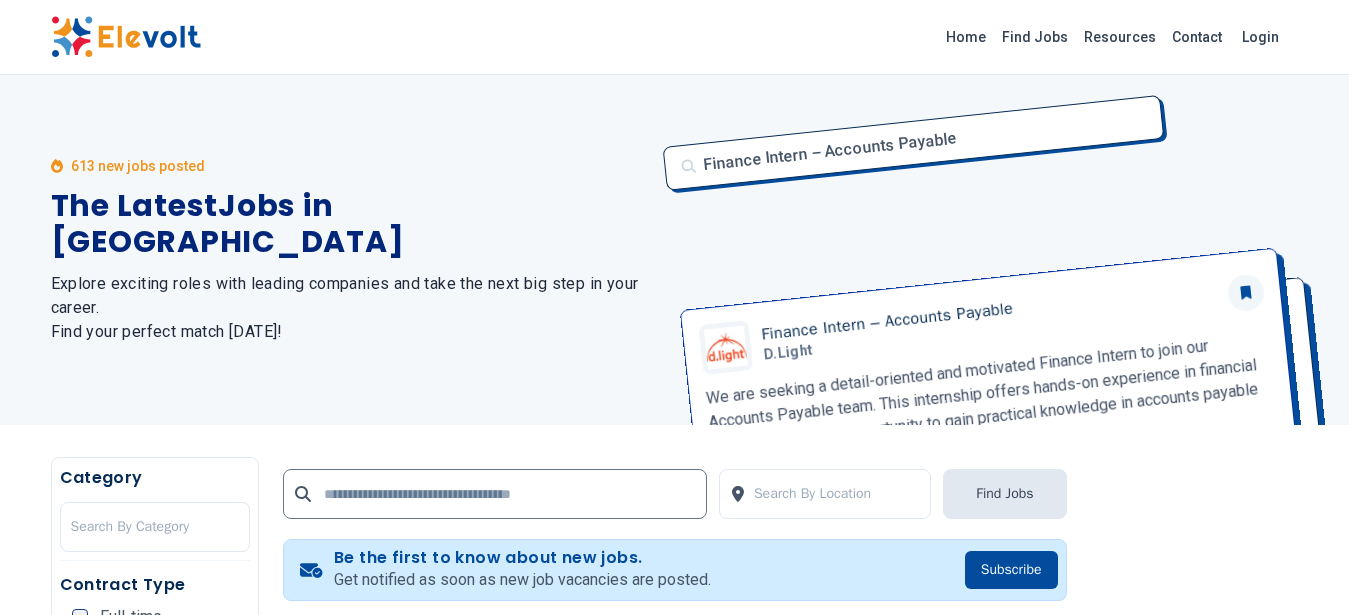 scroll, scrollTop: 0, scrollLeft: 0, axis: both 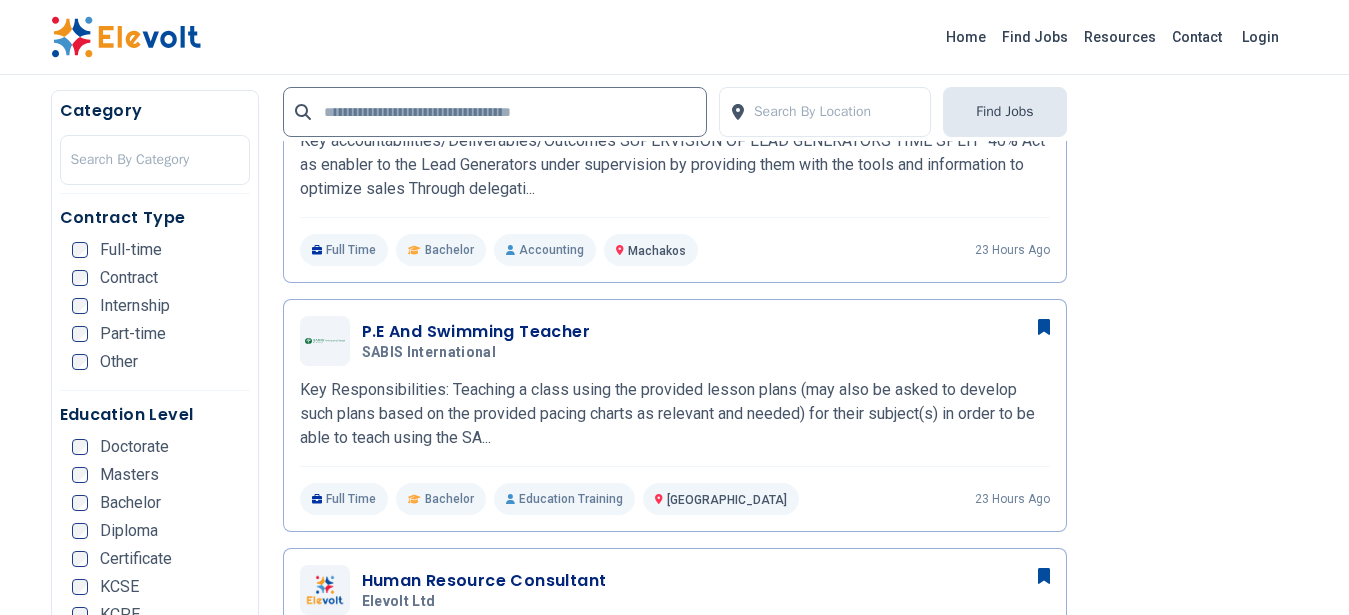 click at bounding box center (126, 37) 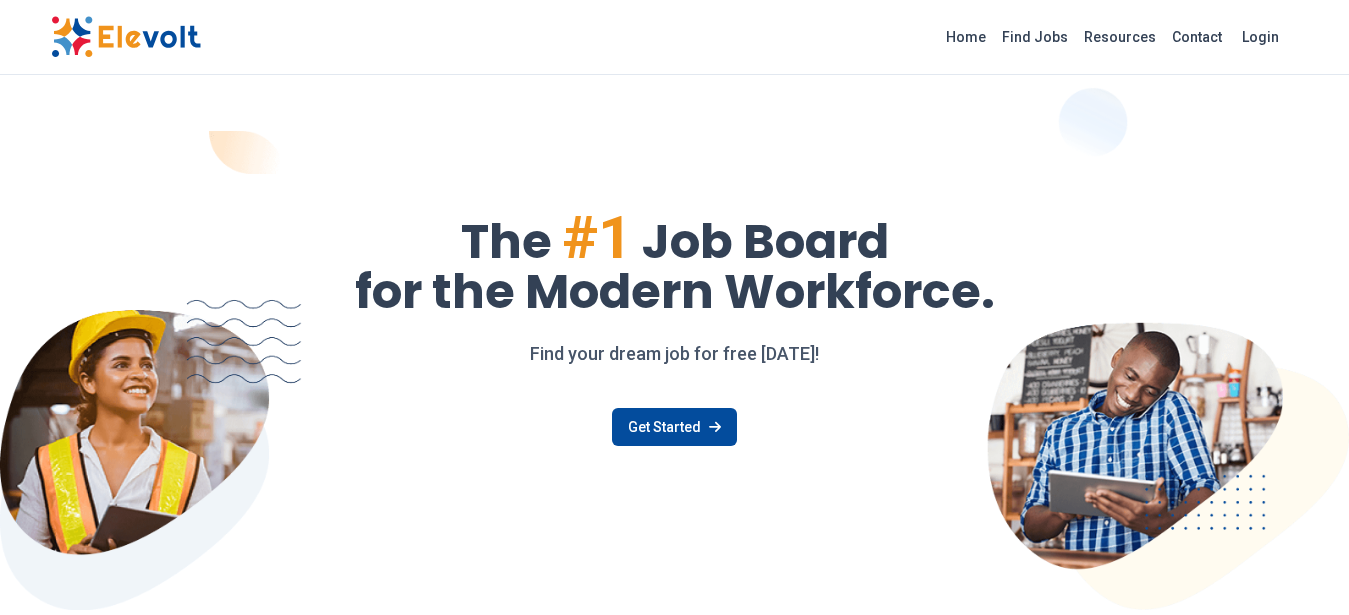 scroll, scrollTop: 0, scrollLeft: 0, axis: both 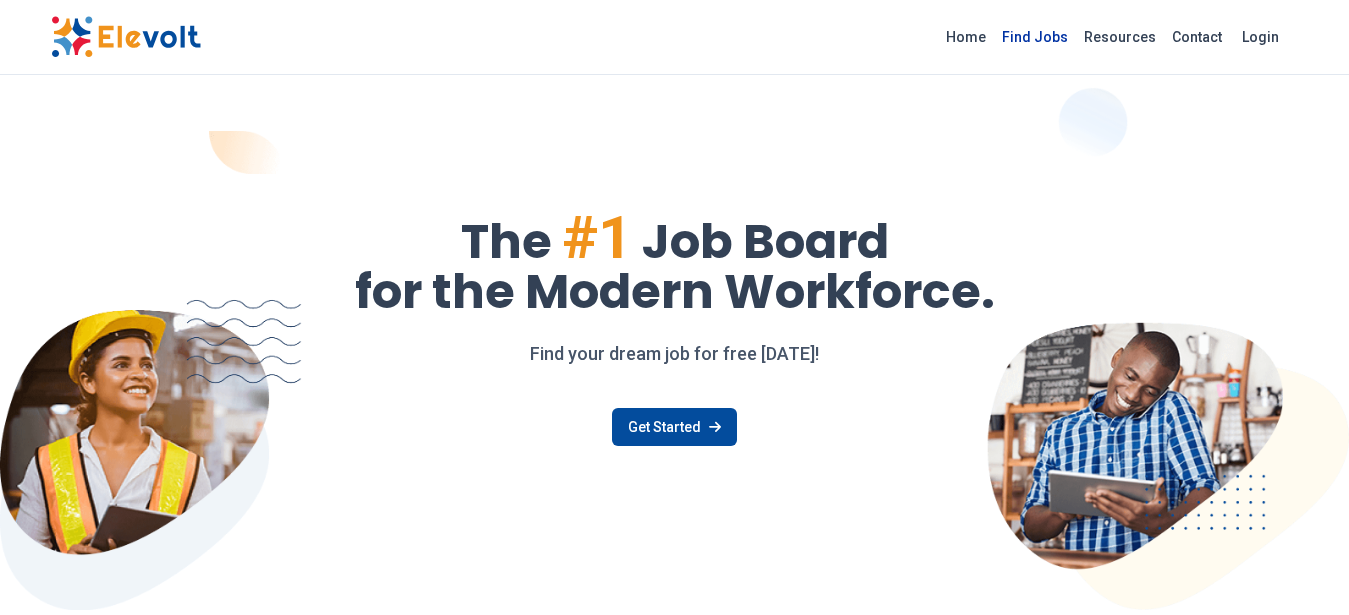 click on "Find Jobs" at bounding box center (1035, 37) 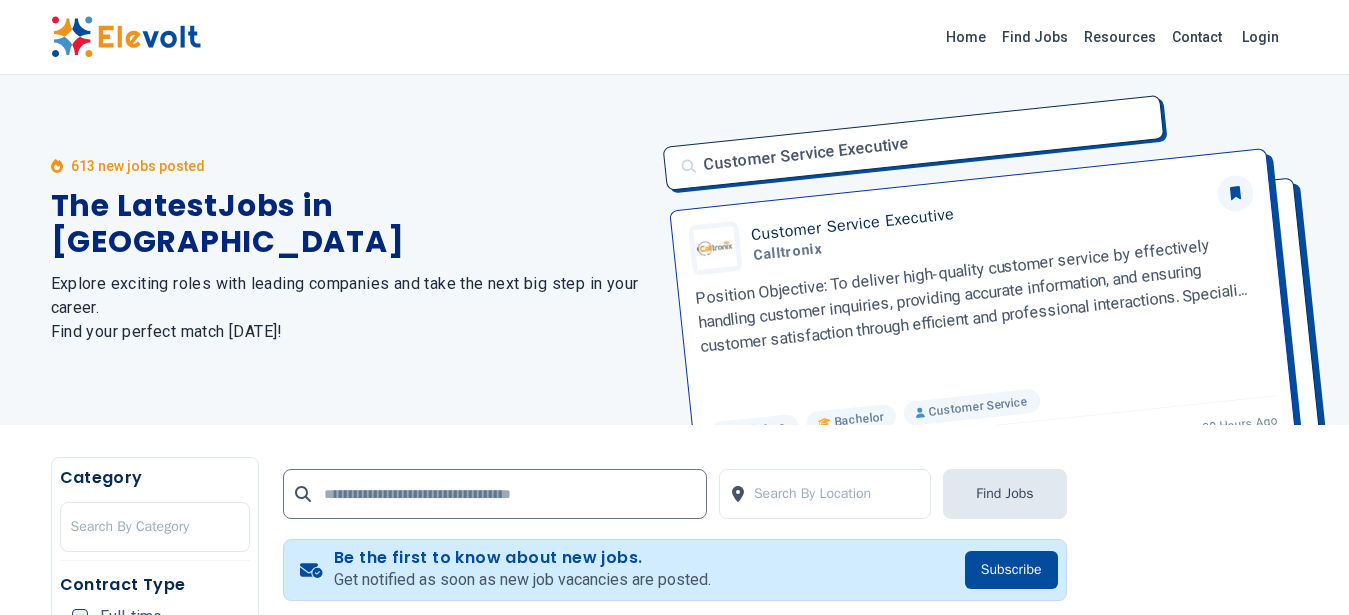 scroll, scrollTop: 0, scrollLeft: 0, axis: both 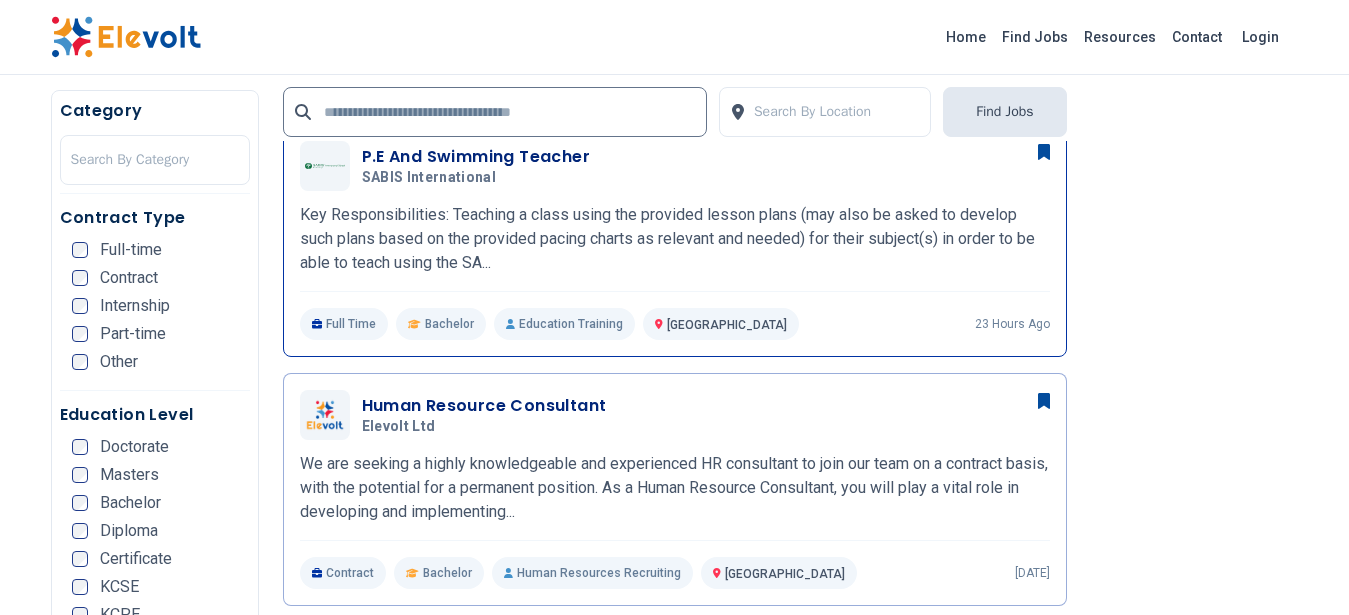 click on "Education Training" at bounding box center (564, 324) 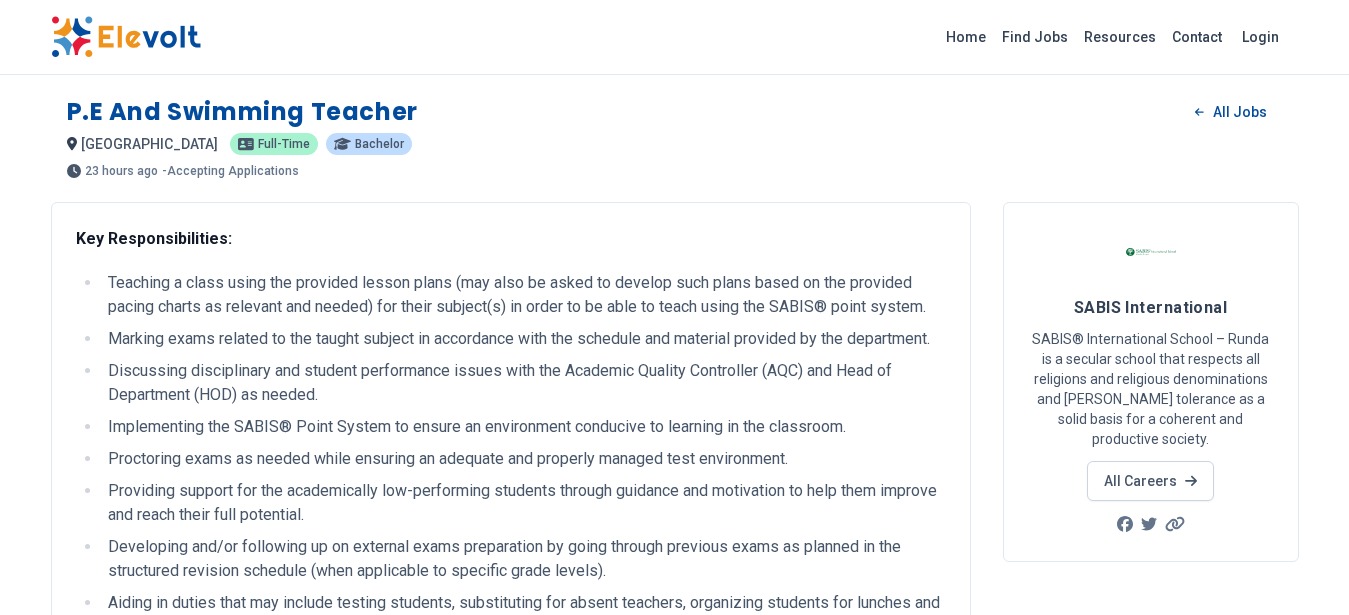 scroll, scrollTop: 0, scrollLeft: 0, axis: both 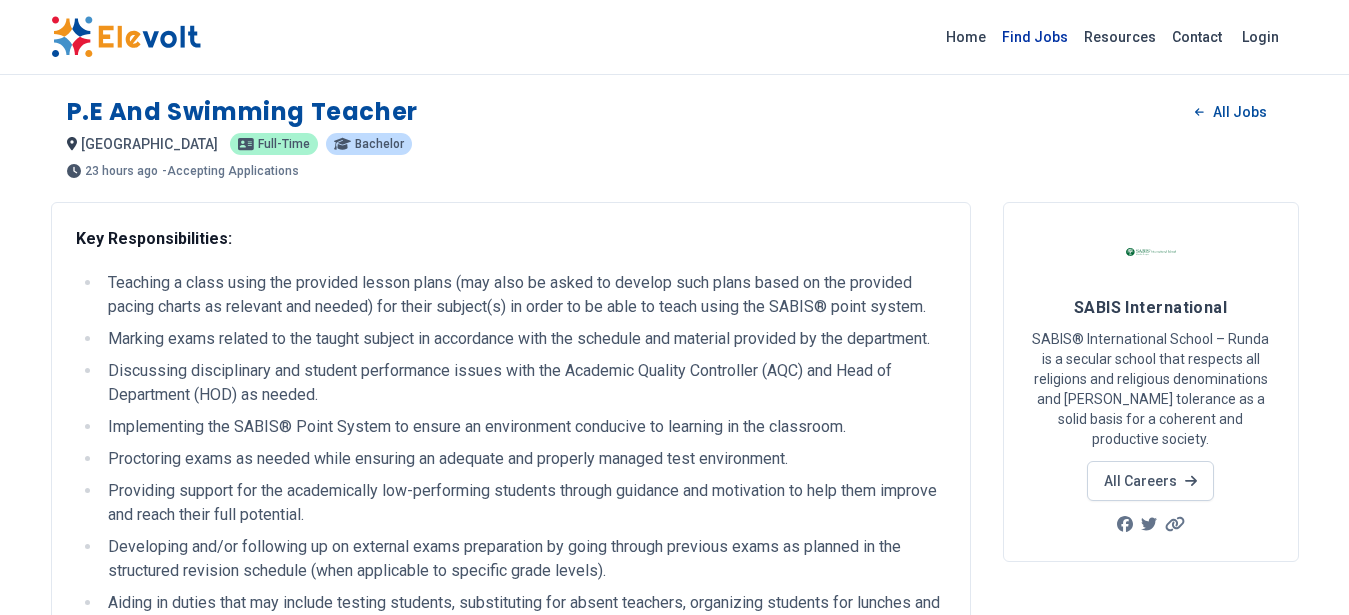 click on "Find Jobs" at bounding box center [1035, 37] 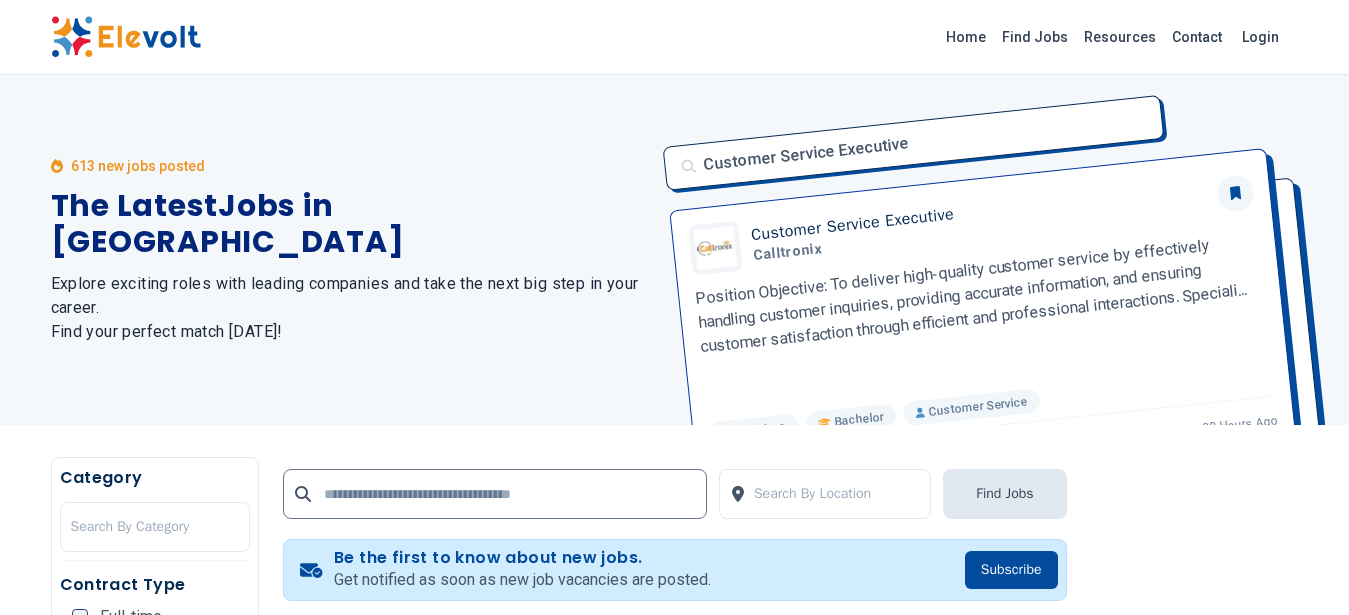 scroll, scrollTop: 0, scrollLeft: 0, axis: both 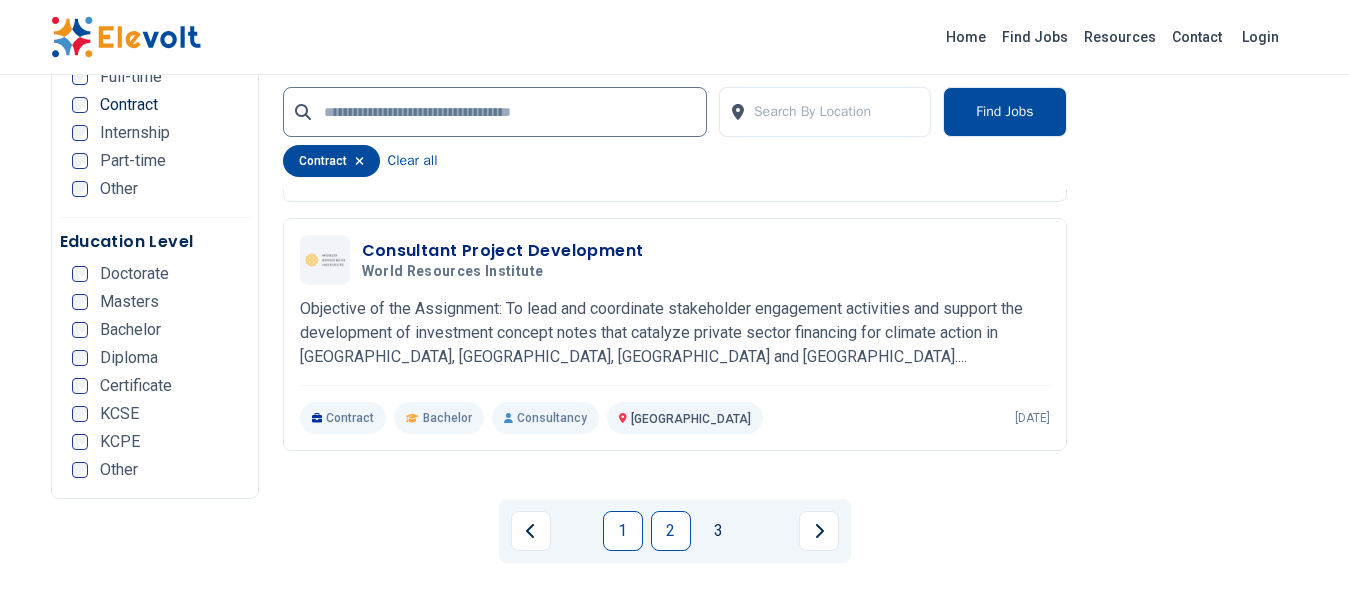 click on "2" at bounding box center (671, 531) 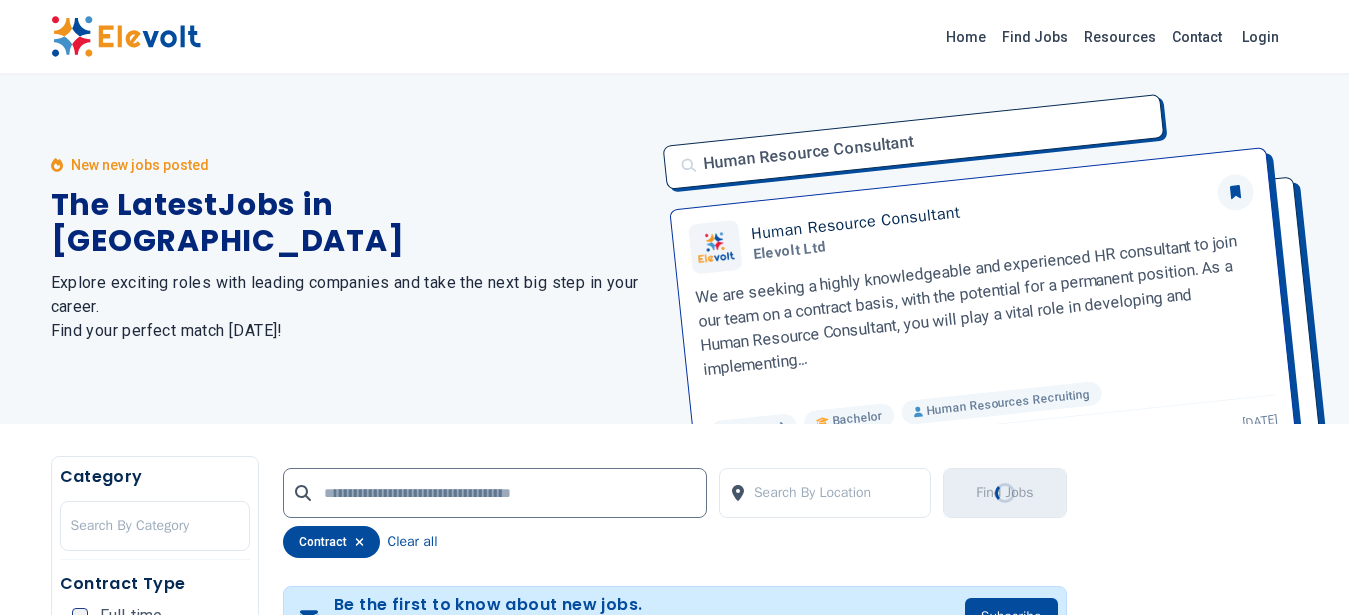 scroll, scrollTop: 0, scrollLeft: 0, axis: both 